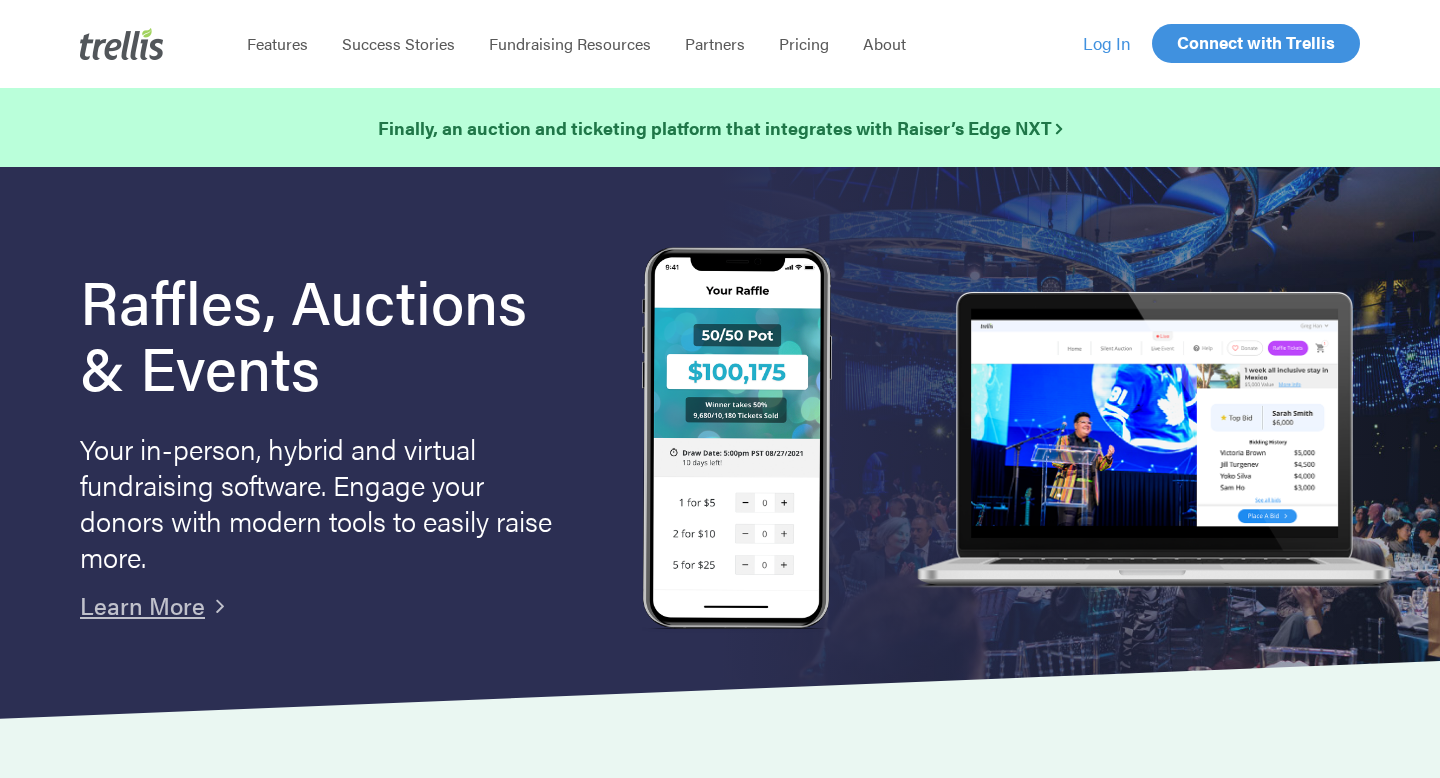scroll, scrollTop: 0, scrollLeft: 0, axis: both 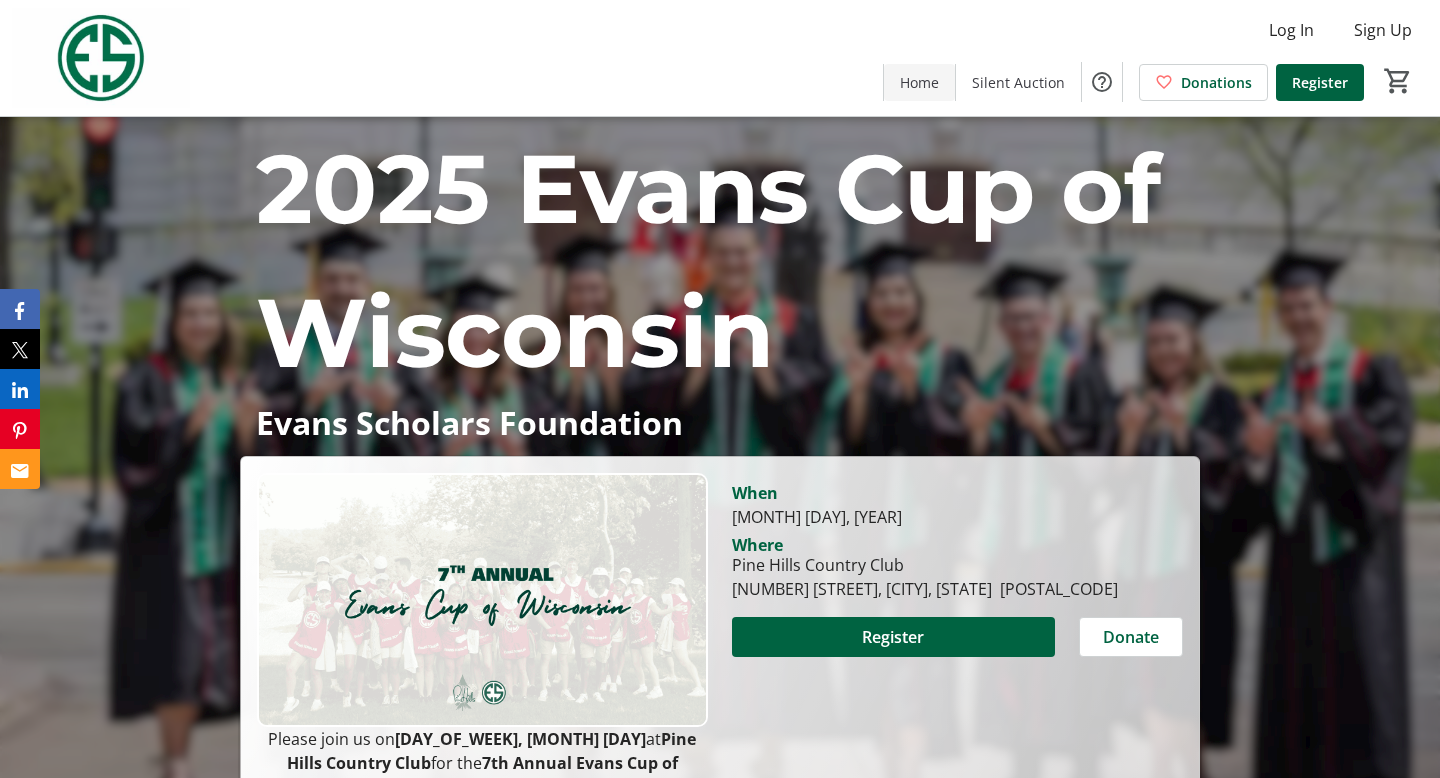 click 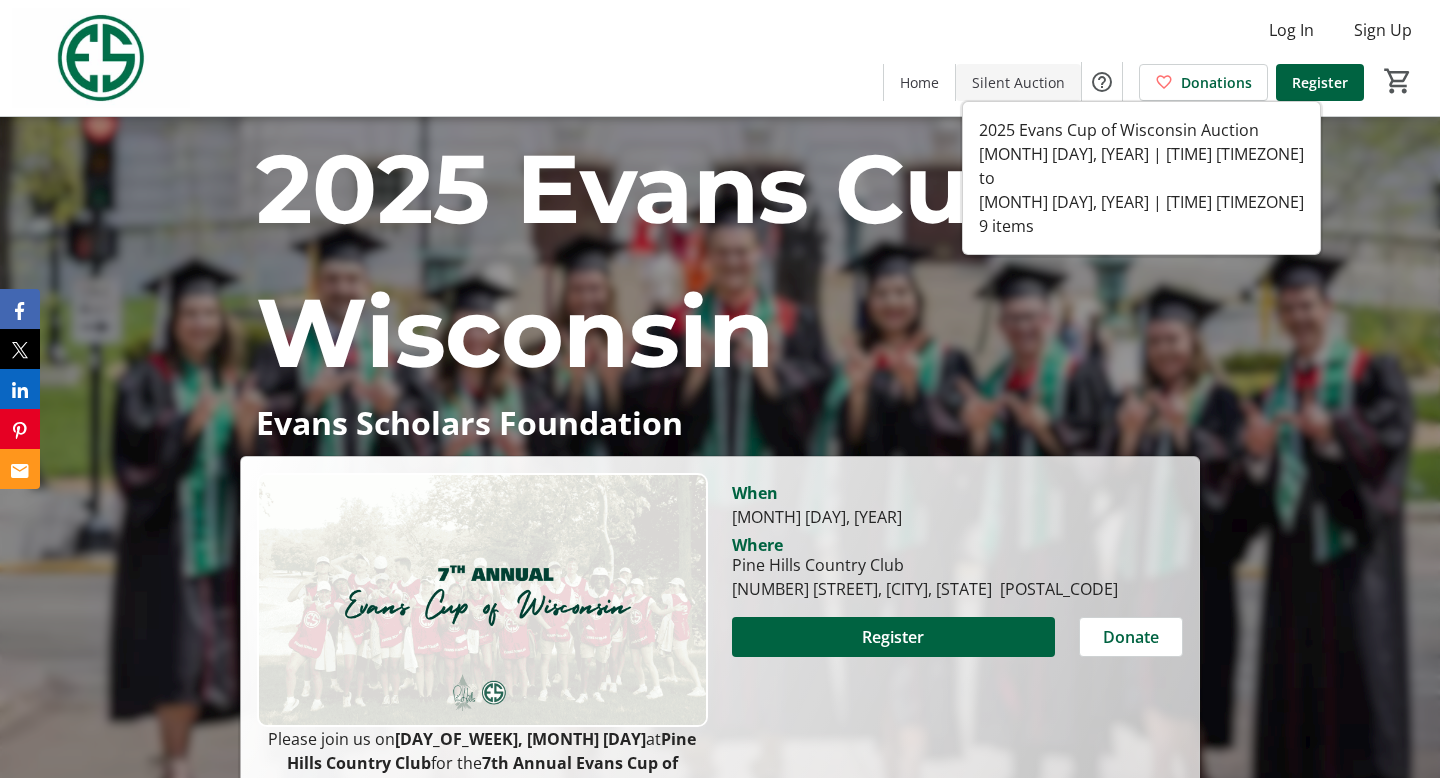 click on "Silent Auction" 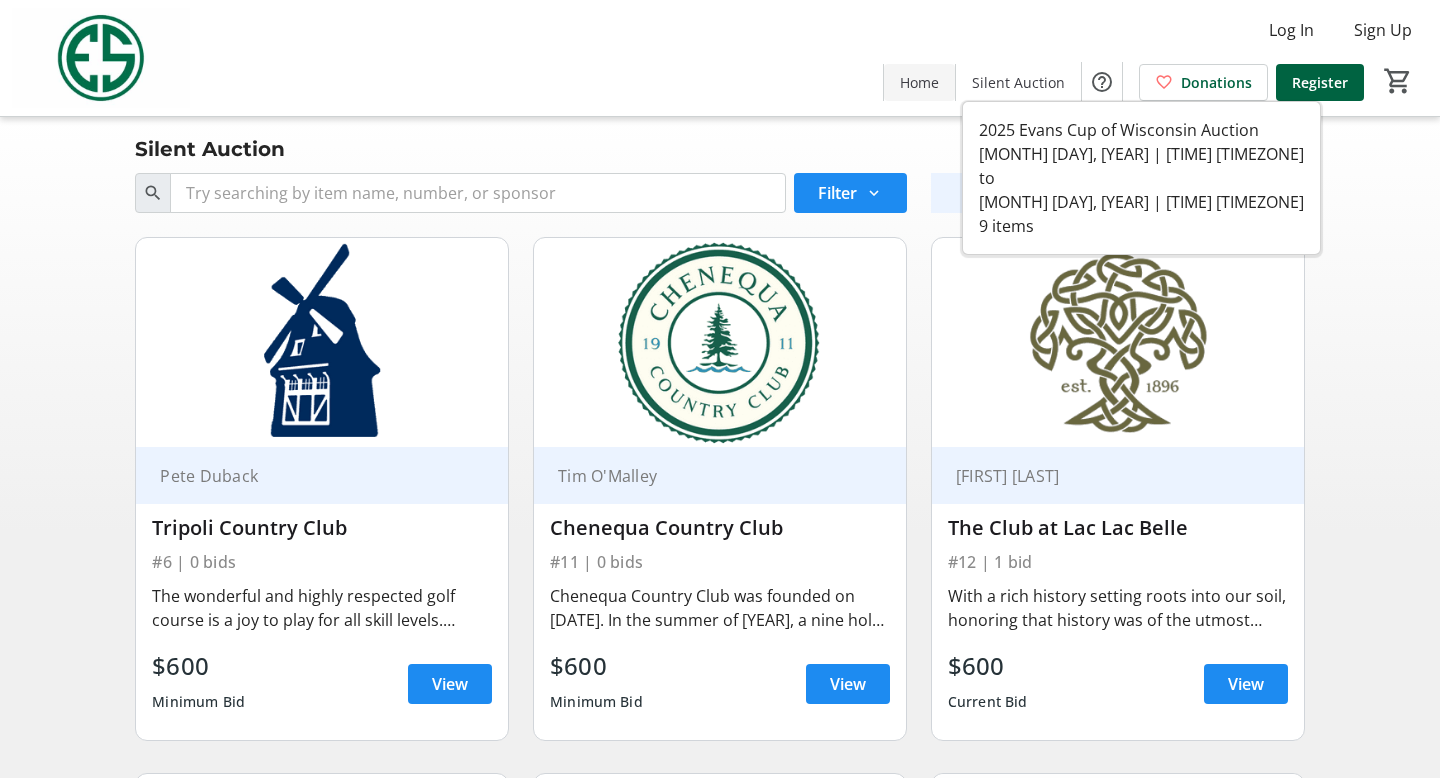 click on "Home" 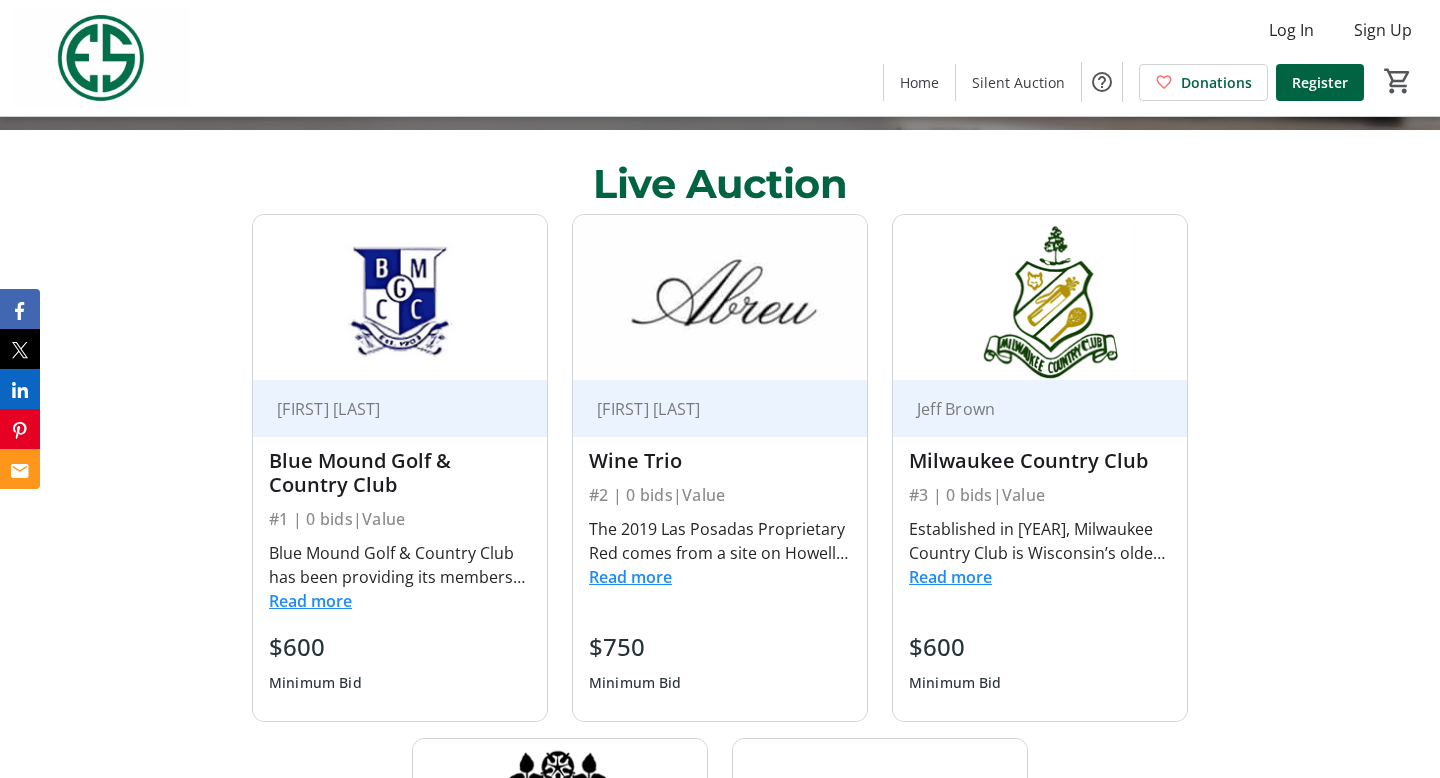scroll, scrollTop: 719, scrollLeft: 0, axis: vertical 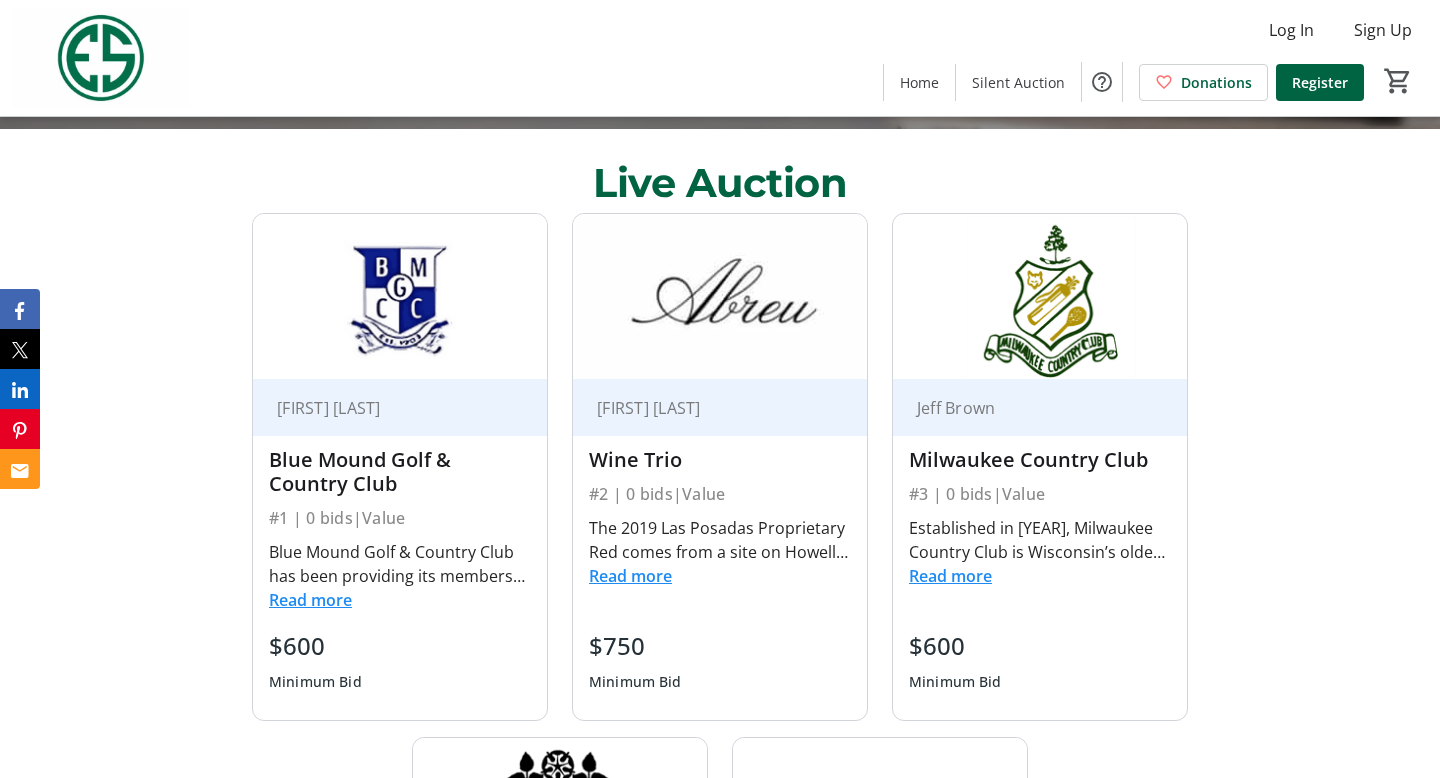 click on "Read more" at bounding box center [950, 576] 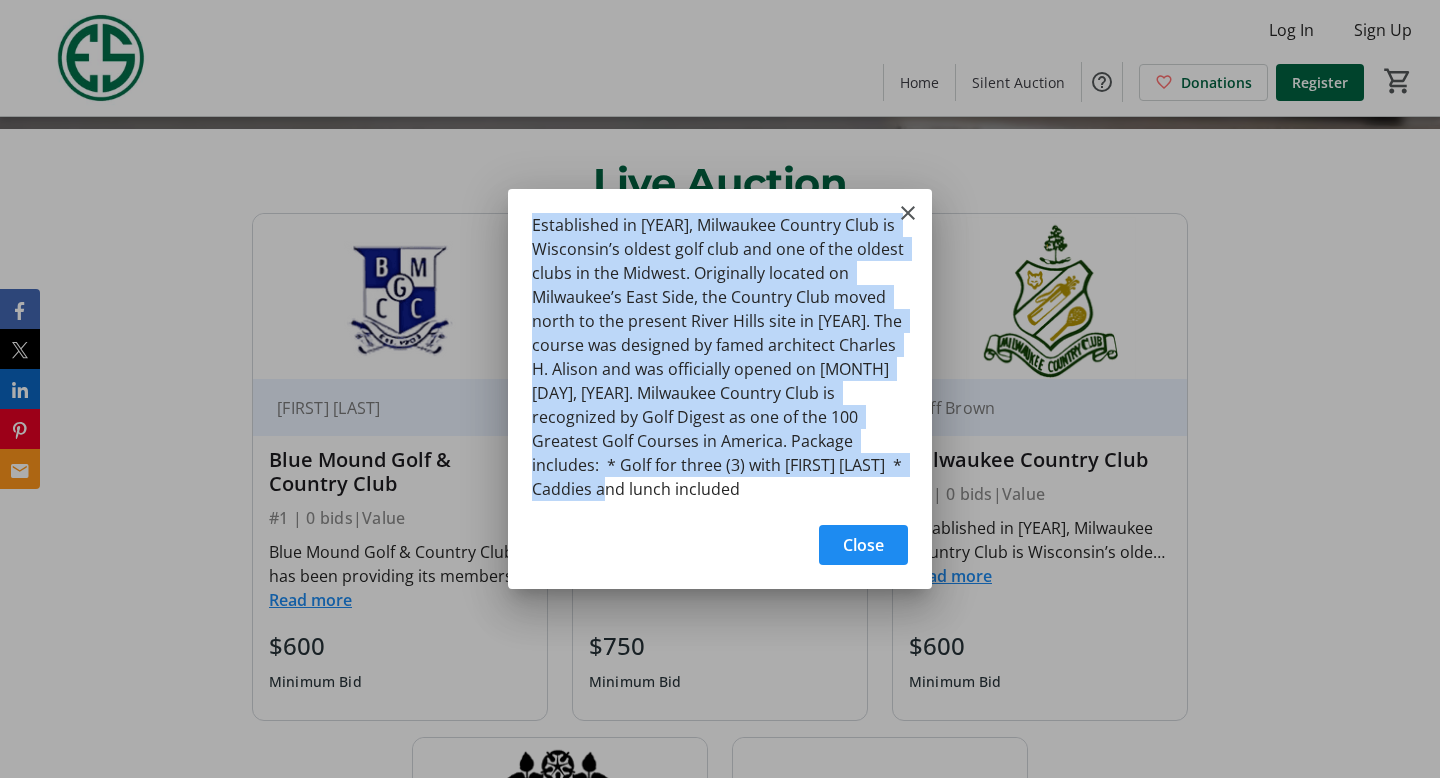 drag, startPoint x: 529, startPoint y: 234, endPoint x: 893, endPoint y: 489, distance: 444.43335 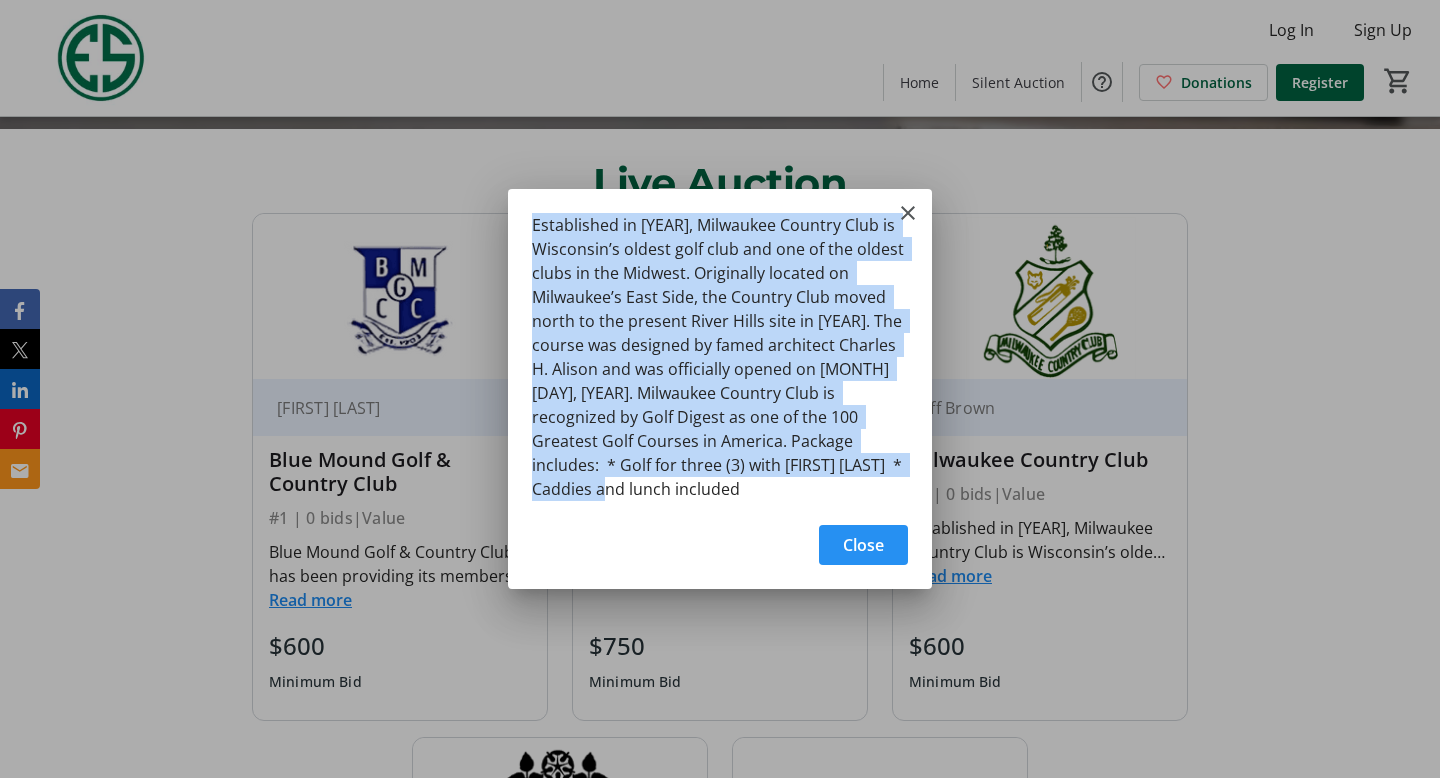 click on "Close" at bounding box center [863, 545] 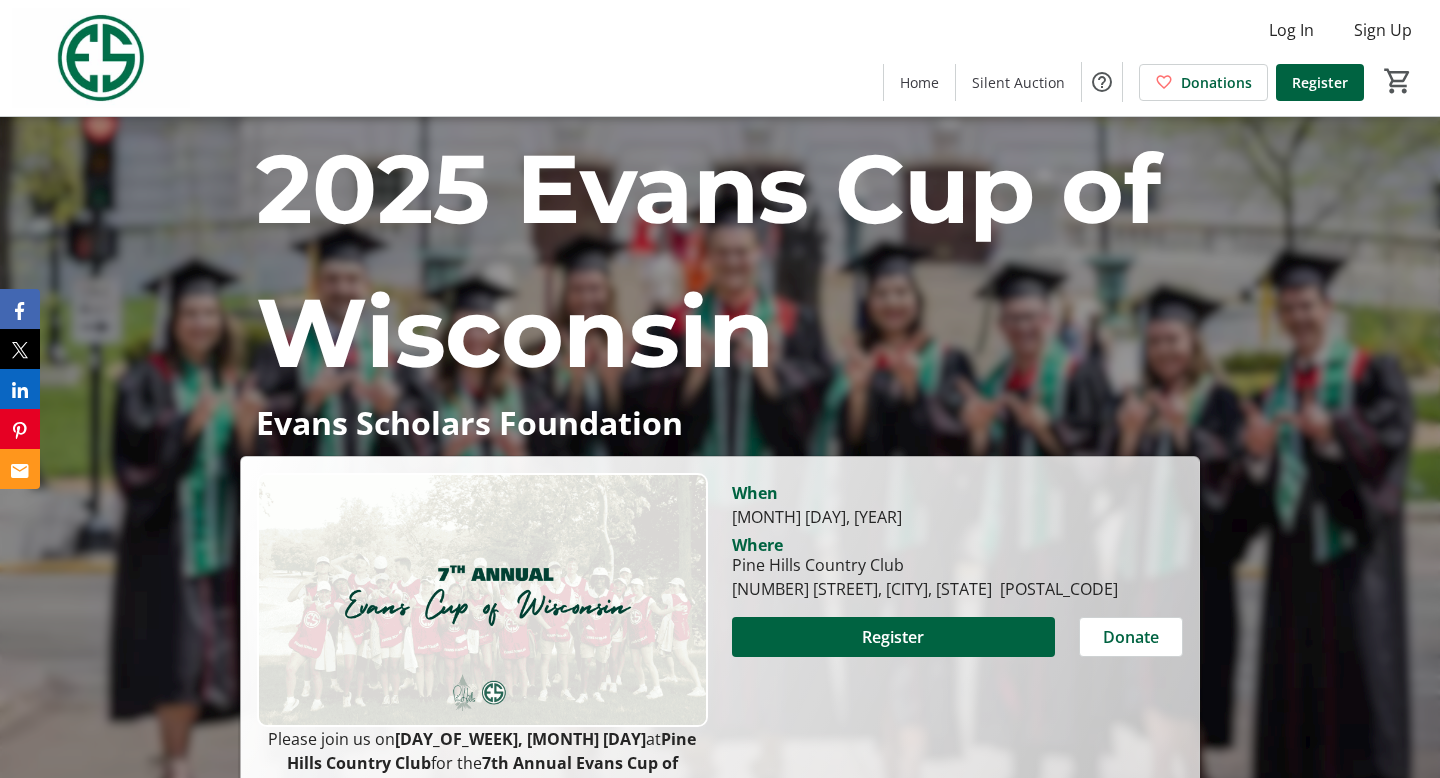 scroll, scrollTop: 719, scrollLeft: 0, axis: vertical 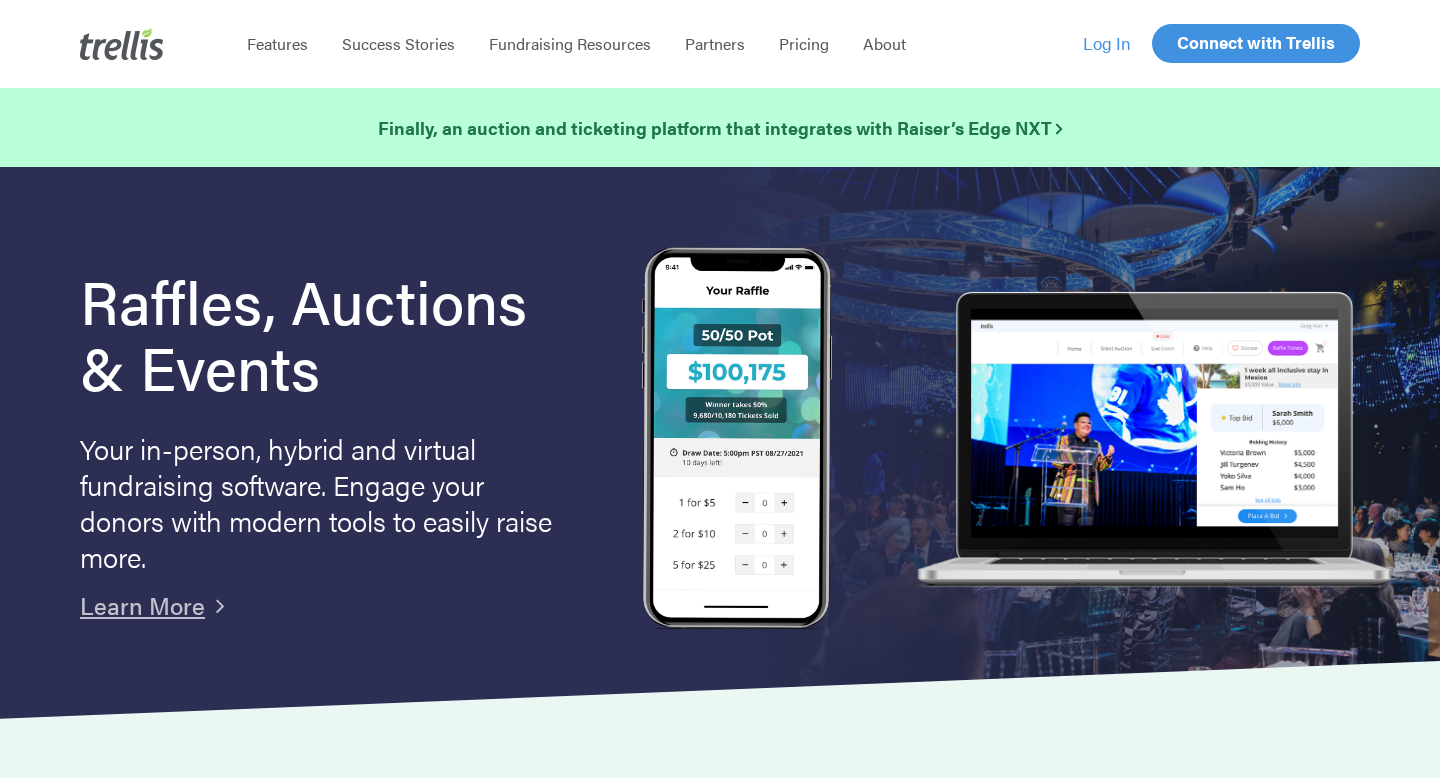 click on "Log In" at bounding box center [1107, 43] 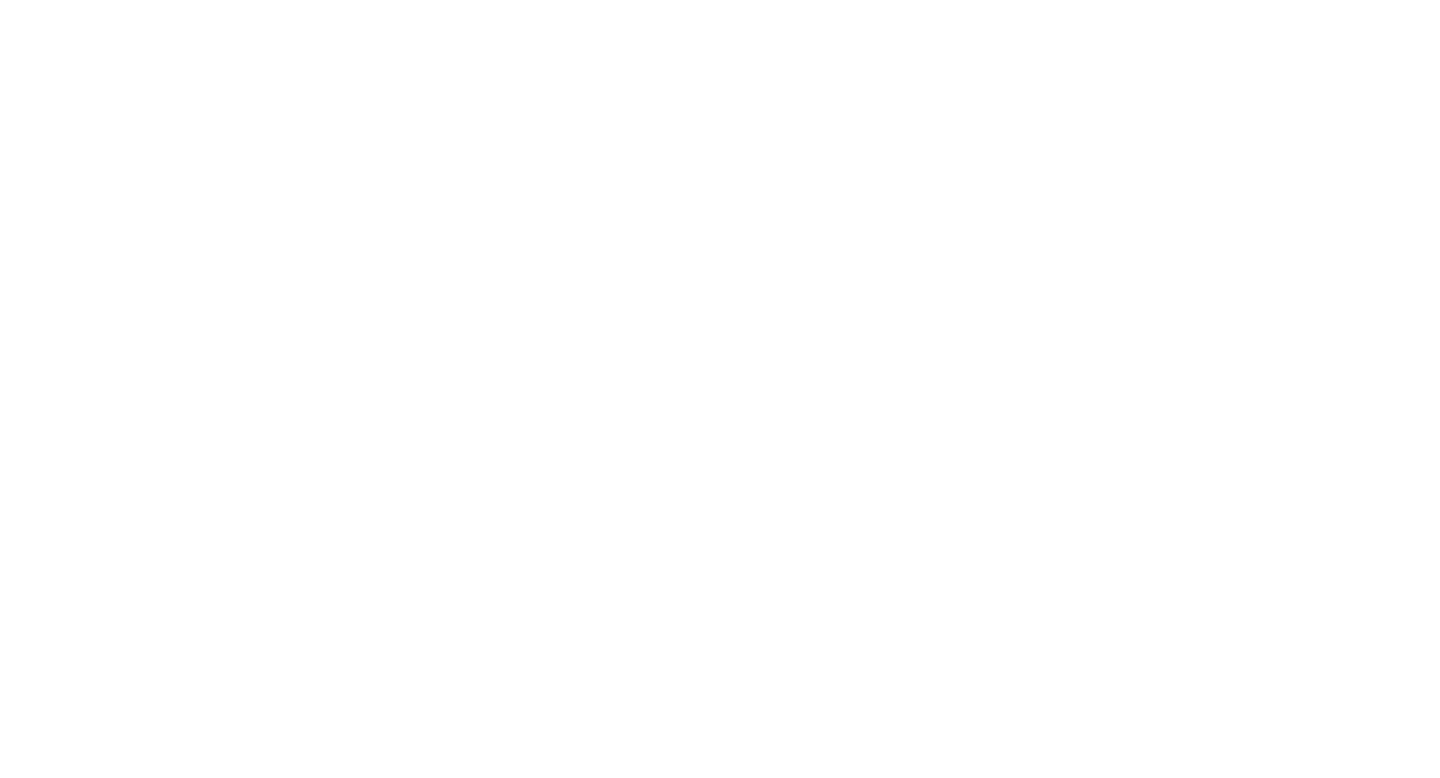 scroll, scrollTop: 0, scrollLeft: 0, axis: both 